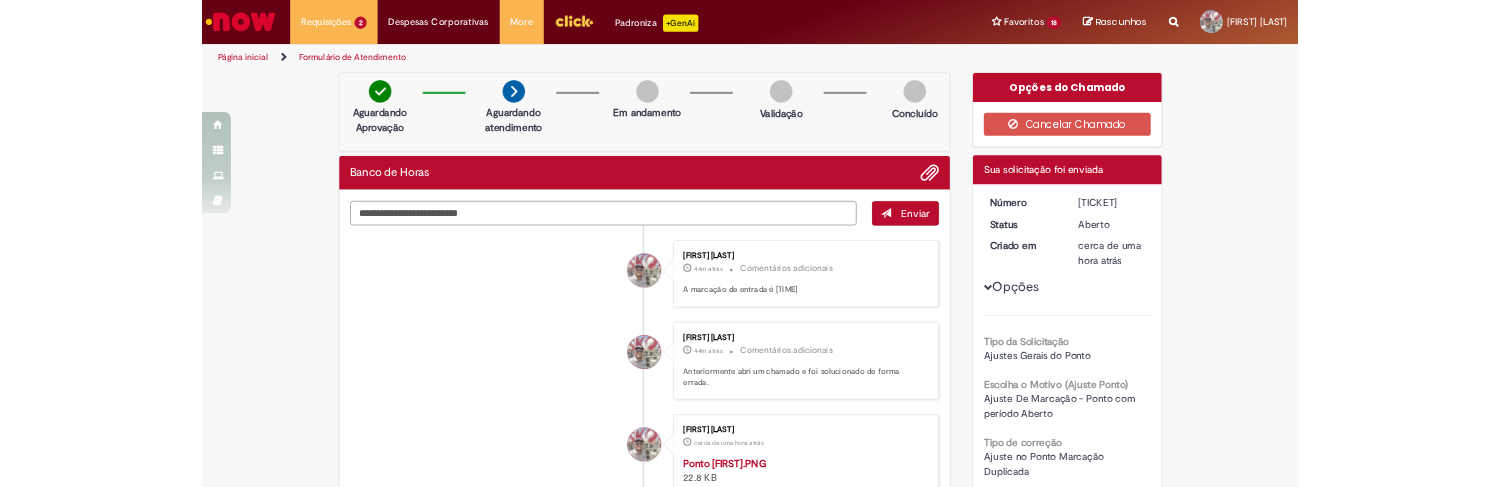 scroll, scrollTop: 0, scrollLeft: 0, axis: both 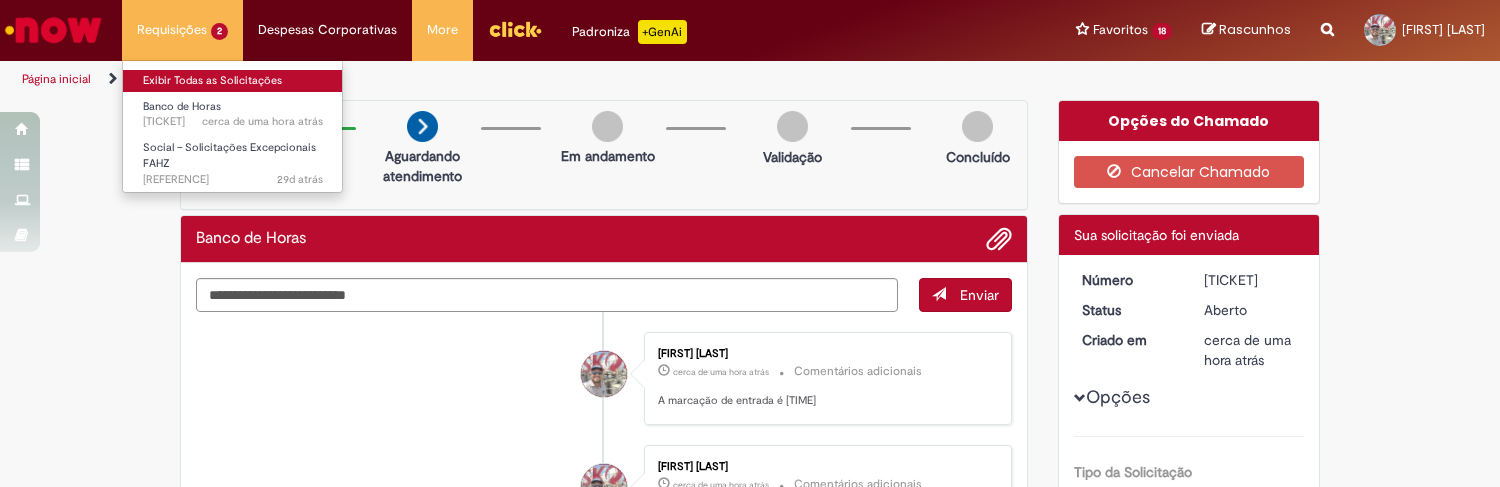 click on "Exibir Todas as Solicitações" at bounding box center (233, 81) 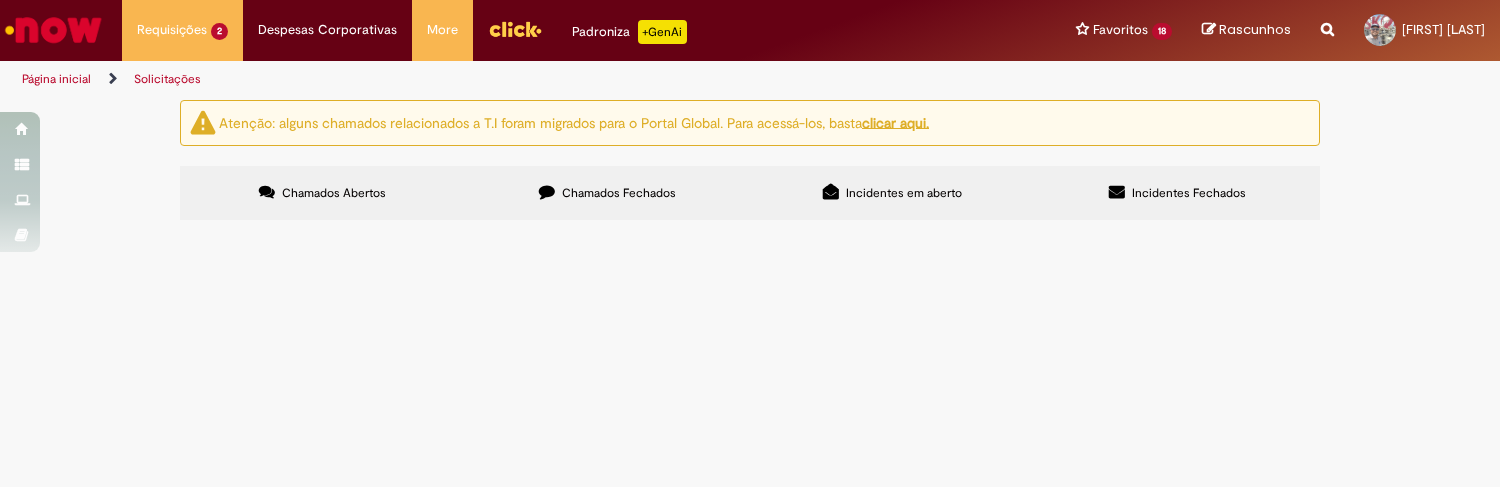 click on "Chamados Fechados" at bounding box center (619, 193) 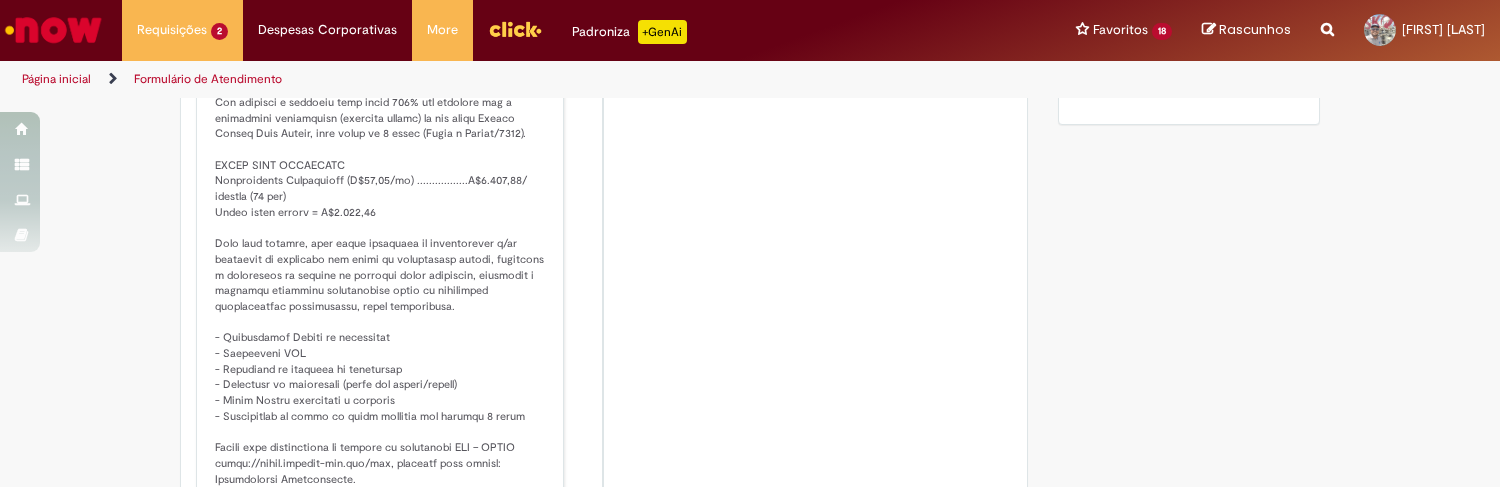 scroll, scrollTop: 1296, scrollLeft: 0, axis: vertical 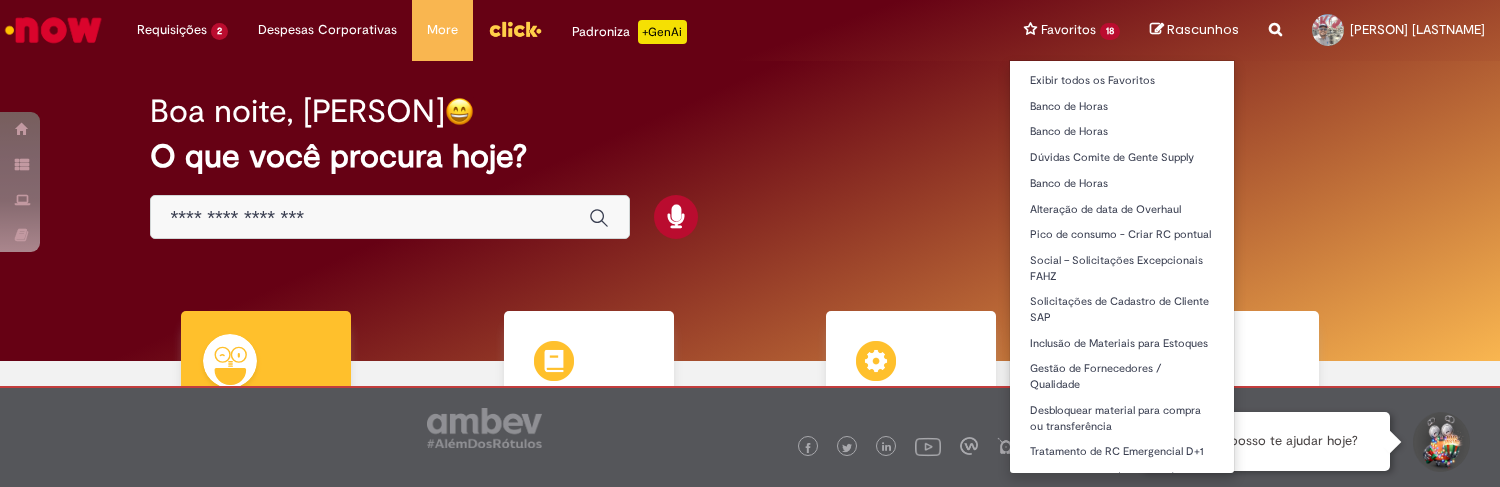 click on "Favoritos   18
Exibir todos os Favoritos
Banco de Horas
Banco de Horas
Dúvidas Comite de Gente Supply
Banco de Horas
Alteração de data de Overhaul
Pico de consumo - Criar RC pontual
Social – Solicitações Excepcionais FAHZ
Solicitações de Cadastro de Cliente SAP
Inclusão de Materiais para Estoques
Gestão de Fornecedores / Qualidade
Desbloquear material para compra ou transferência
Tratamento de RC Emergencial D+1
Compras rápidas (Speed Buy)
Cancelamento ou Encerramento de Pedido
Expurgos de ordens dos KPIs de Manutenção
Cadastro de Material
Alteração de Pedido
Validação de Fretes Urgentes" at bounding box center (1072, 30) 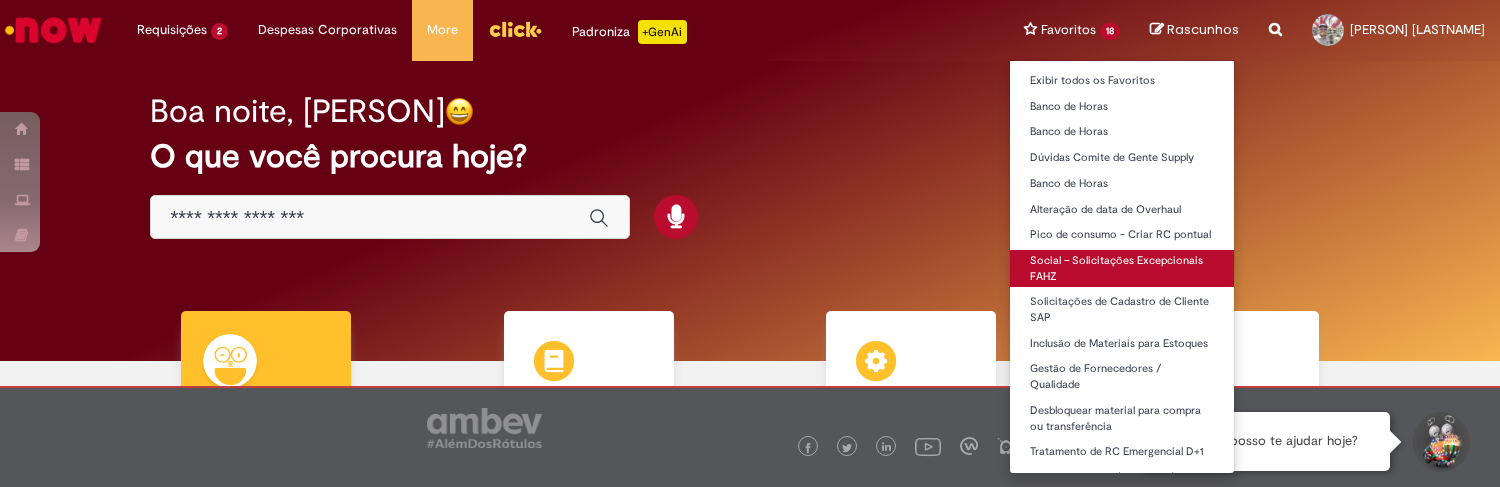 click on "Social – Solicitações Excepcionais FAHZ" at bounding box center (1122, 268) 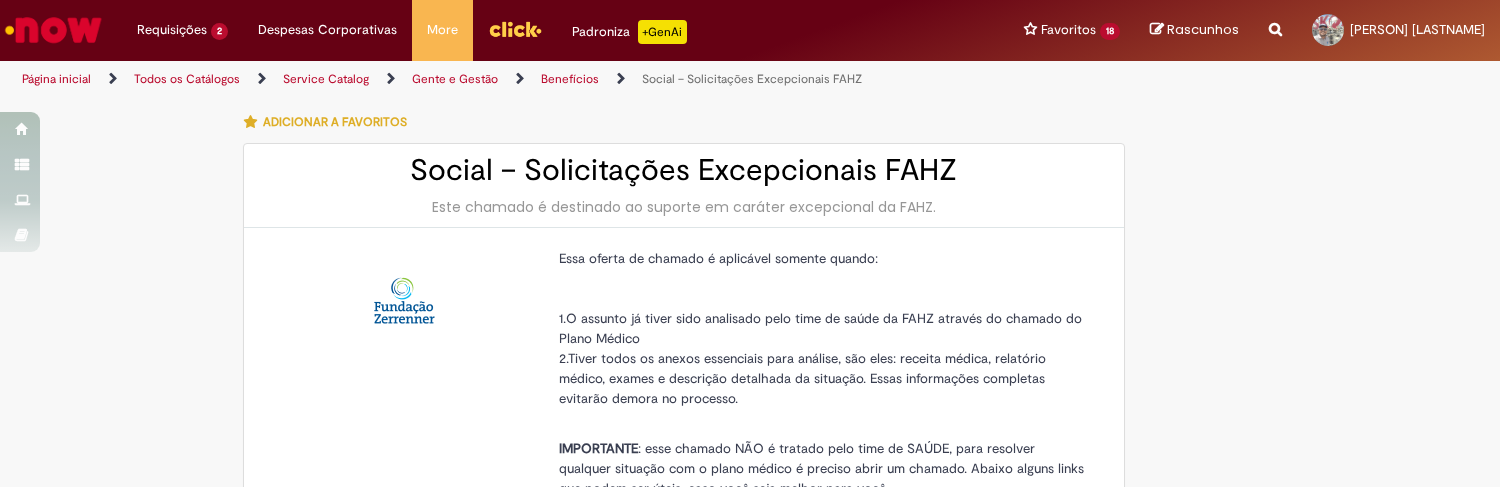 type on "********" 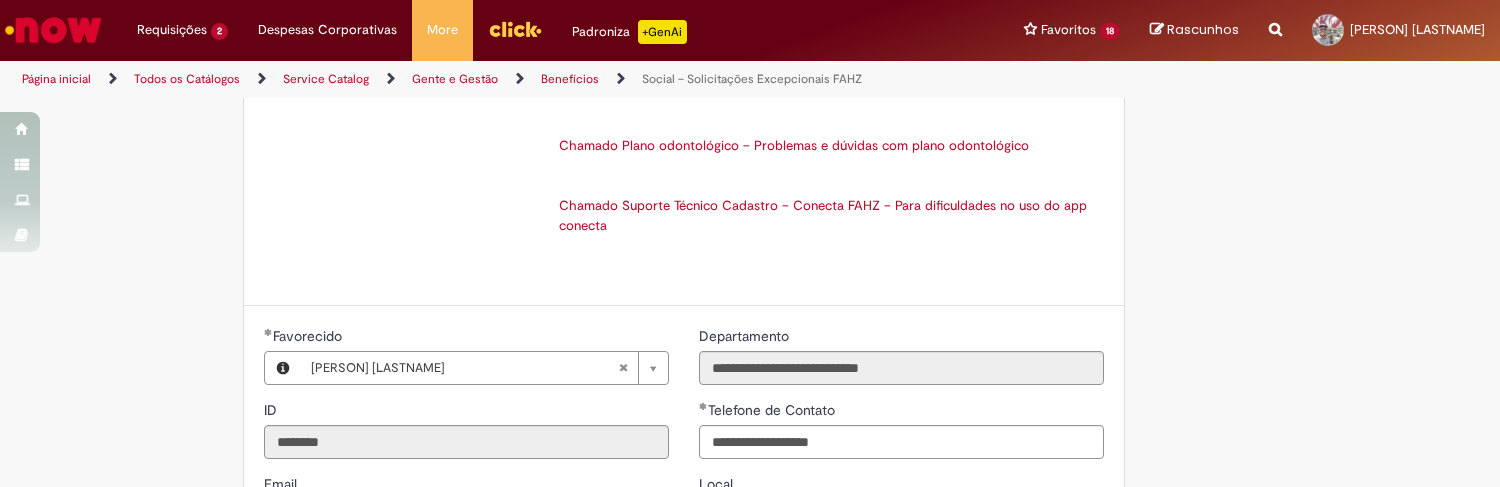 scroll, scrollTop: 647, scrollLeft: 0, axis: vertical 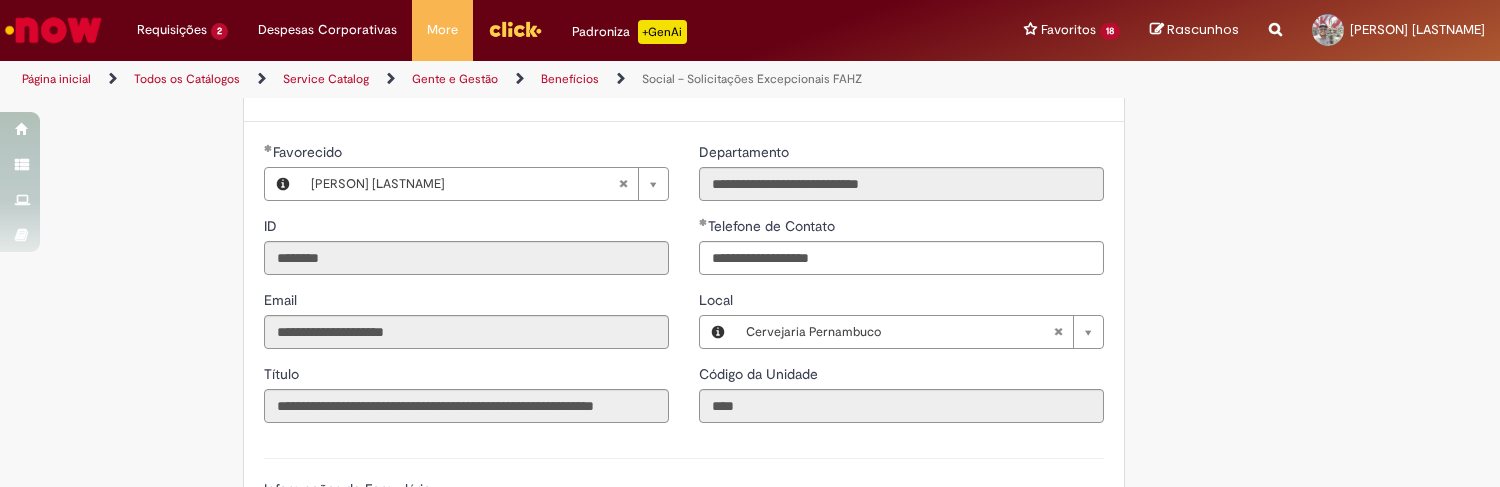 click on "Tire dúvidas com LupiAssist    +GenAI
Oi! Eu sou LupiAssist, uma Inteligência Artificial Generativa em constante aprendizado   Meu conteúdo é monitorado para trazer uma melhor experiência
Dúvidas comuns:
Só mais um instante, estou consultando nossas bases de conhecimento  e escrevendo a melhor resposta pra você!
Title
Lorem ipsum dolor sit amet    Fazer uma nova pergunta
Gerei esta resposta utilizando IA Generativa em conjunto com os nossos padrões. Em caso de divergência, os documentos oficiais prevalecerão.
Saiba mais em:
Ou ligue para:
E aí, te ajudei?
Sim, obrigado!" at bounding box center (750, 278) 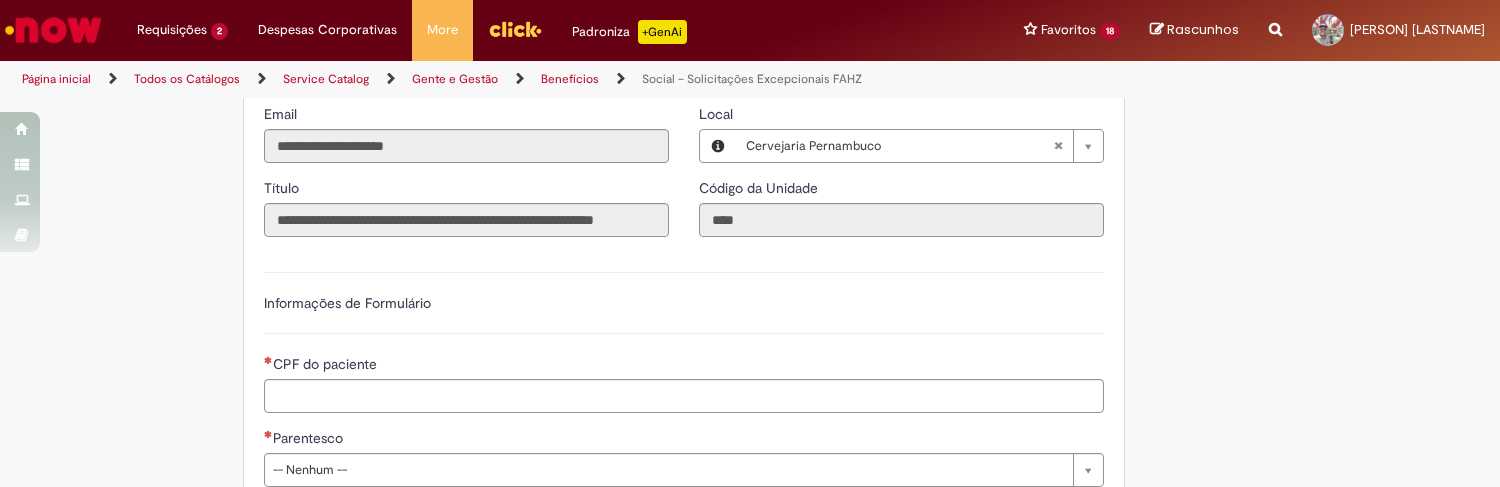 scroll, scrollTop: 925, scrollLeft: 0, axis: vertical 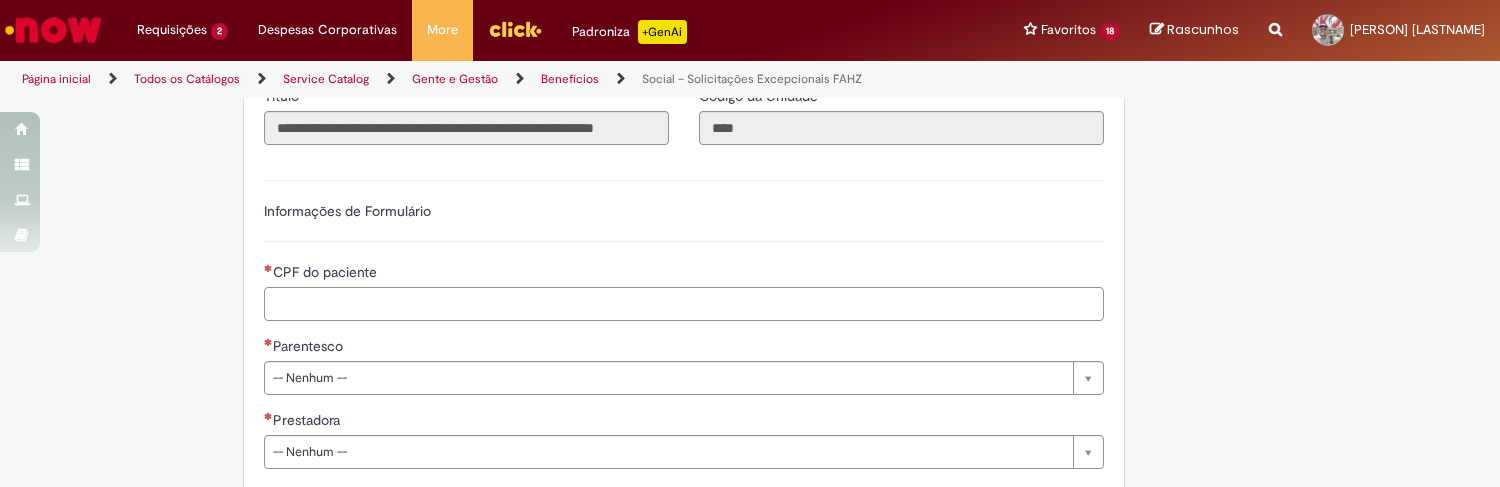 click on "CPF do paciente" at bounding box center (684, 304) 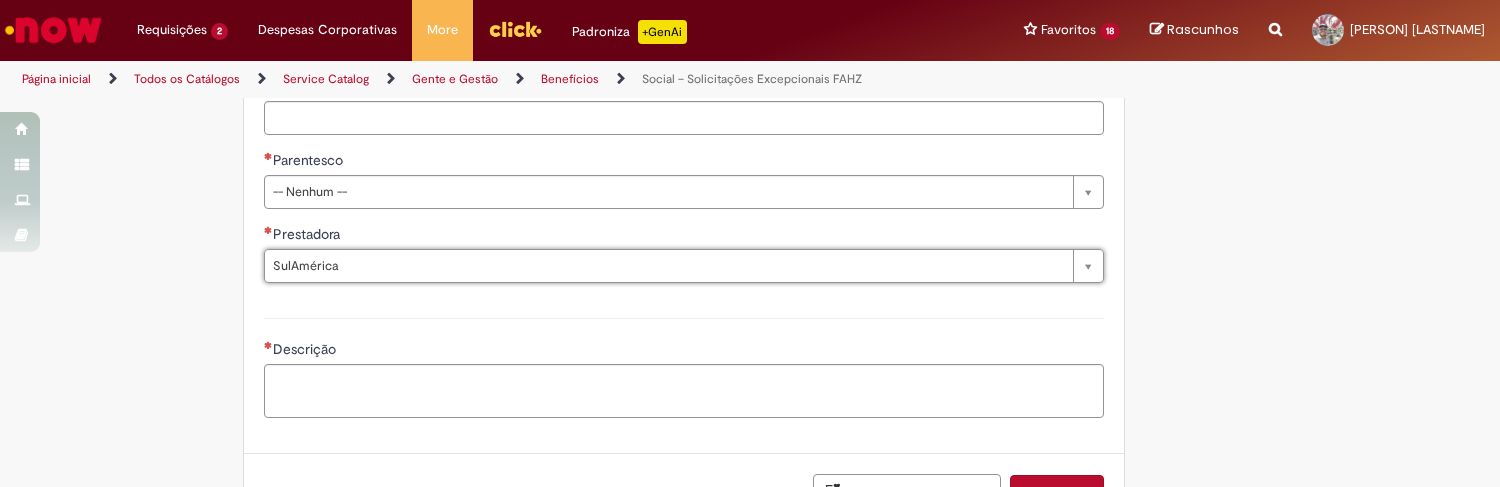 type on "**********" 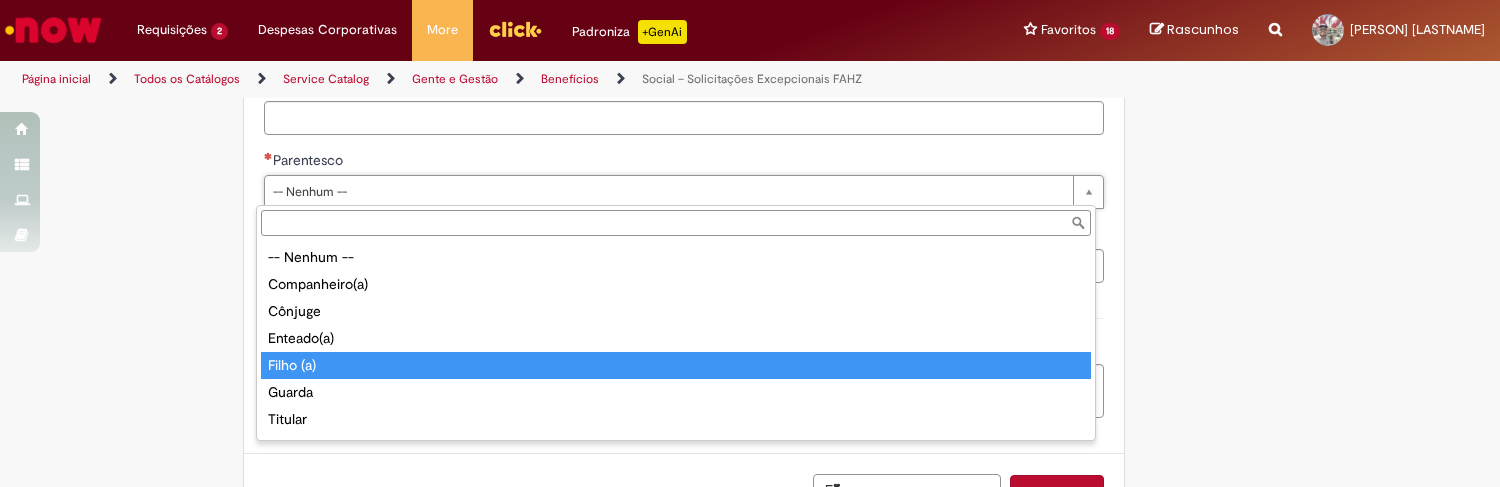 type on "*********" 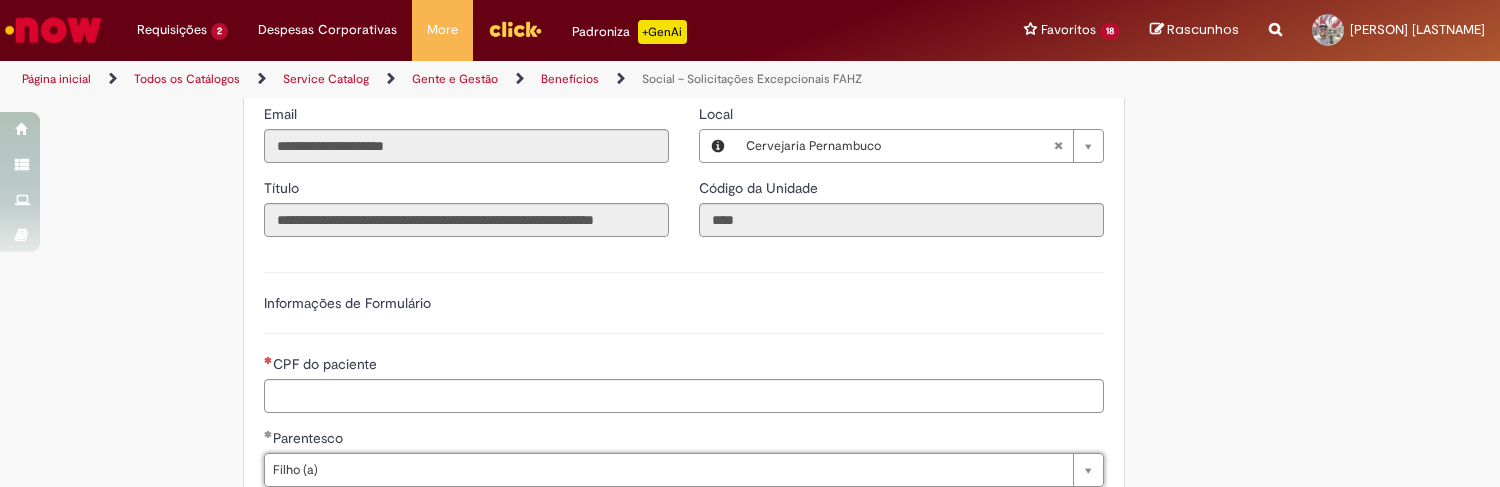 scroll, scrollTop: 925, scrollLeft: 0, axis: vertical 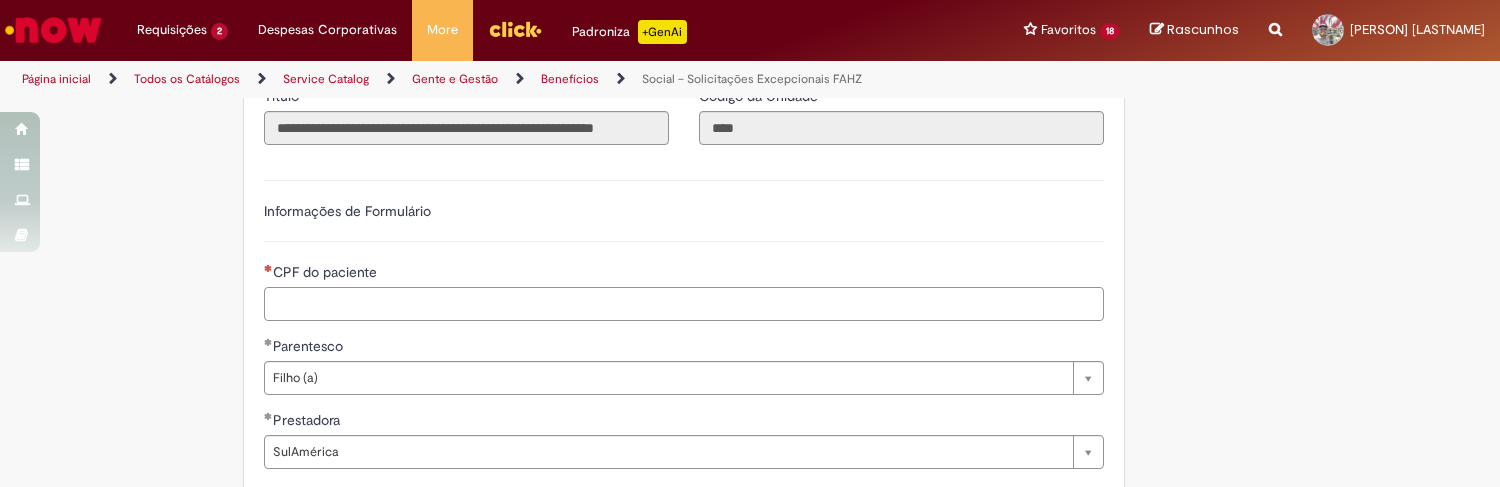 click on "CPF do paciente" at bounding box center (684, 304) 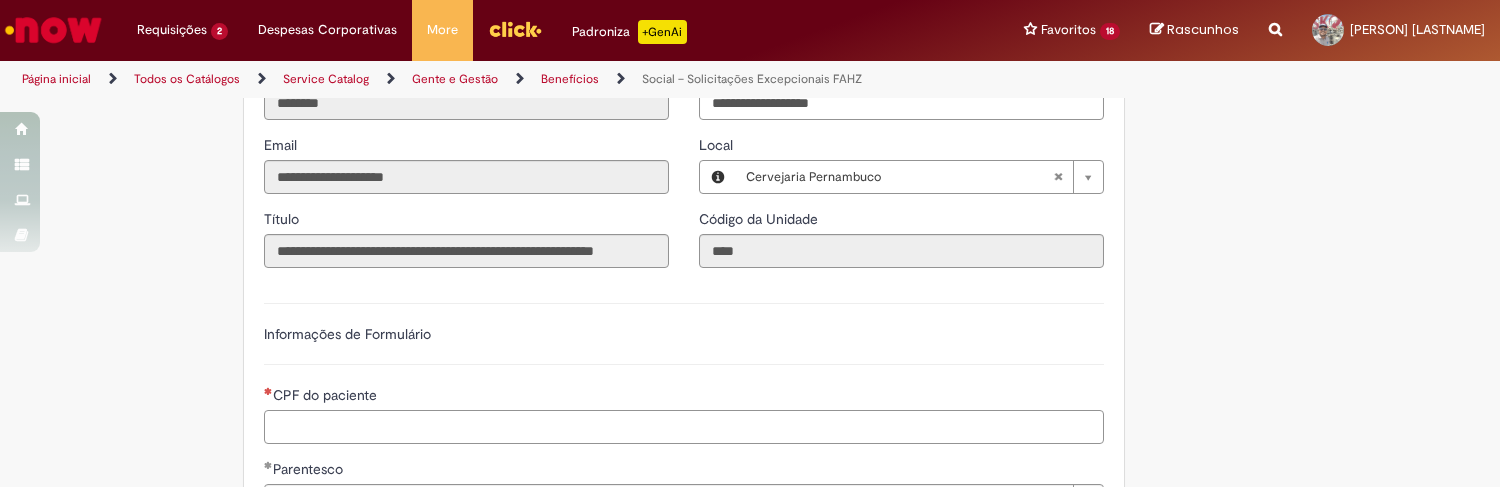 scroll, scrollTop: 895, scrollLeft: 0, axis: vertical 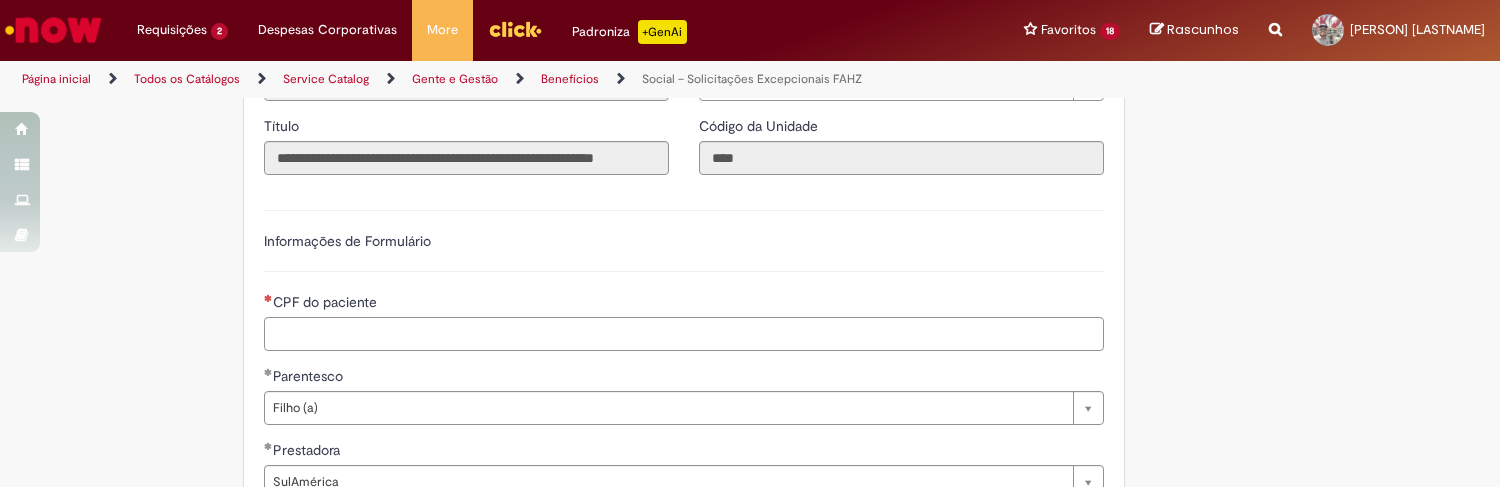 click on "CPF do paciente" at bounding box center (684, 334) 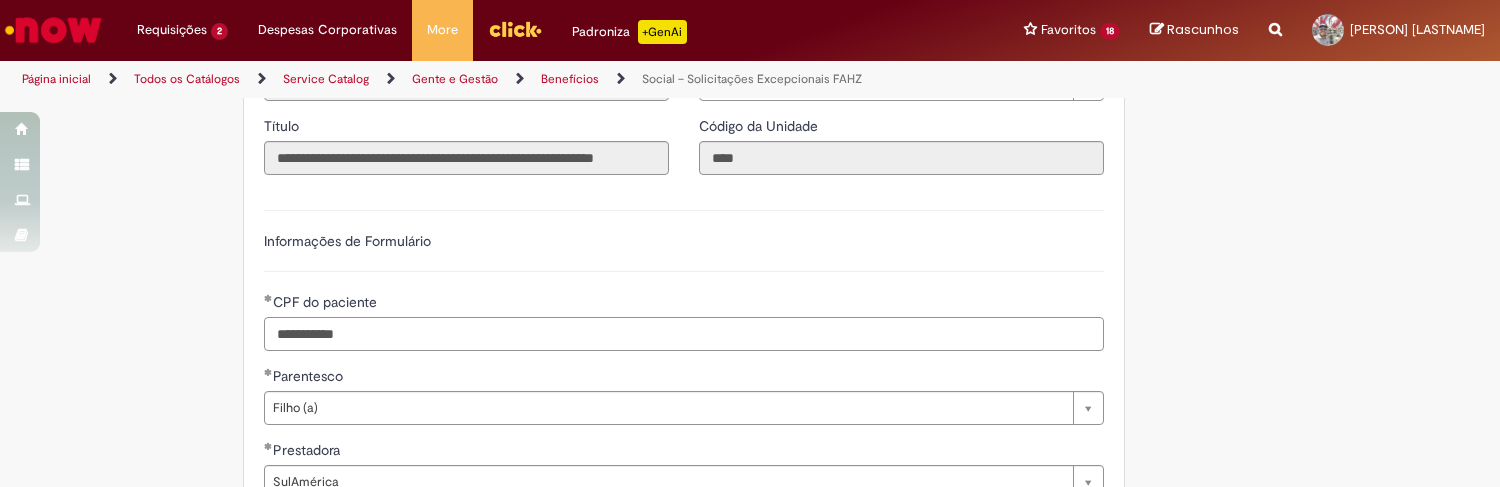 scroll, scrollTop: 1173, scrollLeft: 0, axis: vertical 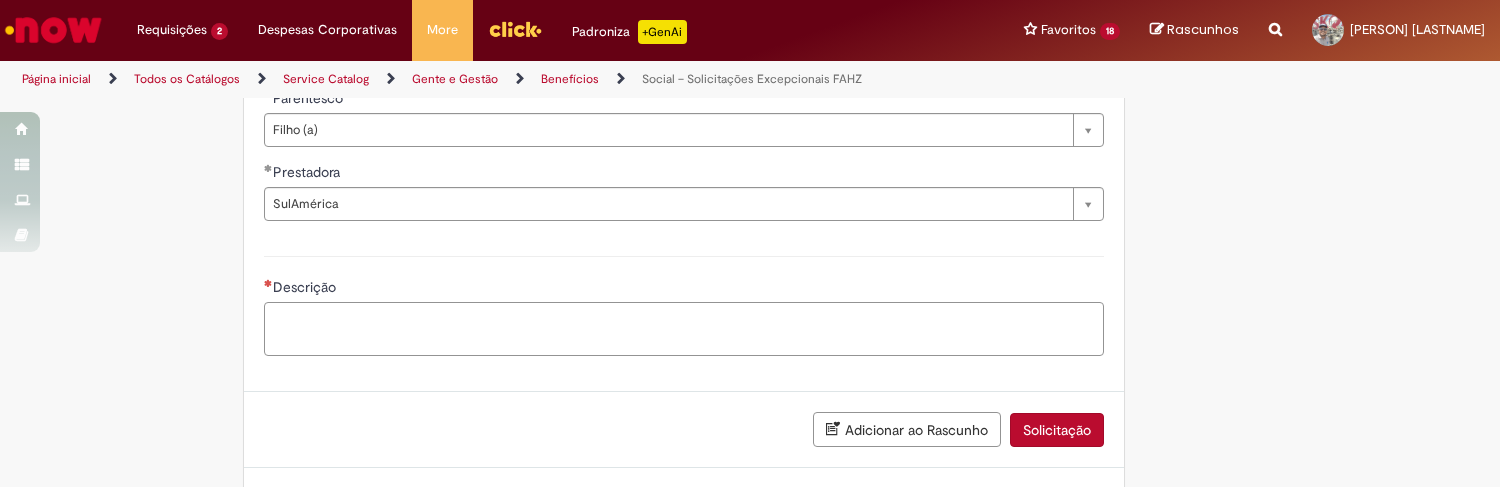type on "**********" 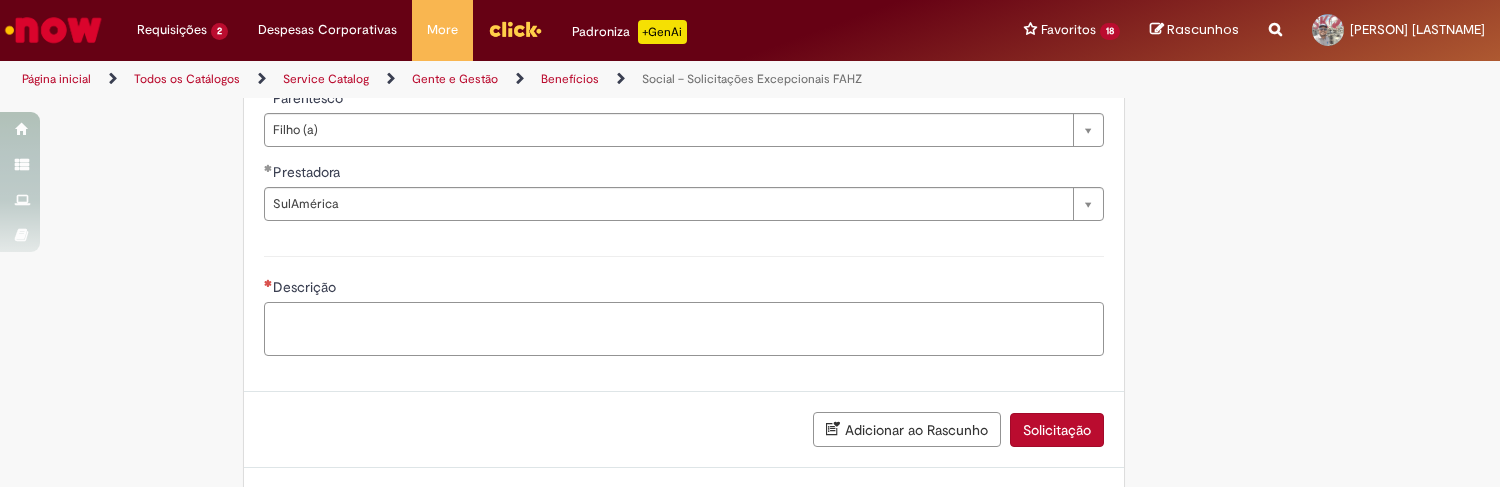 scroll, scrollTop: 1265, scrollLeft: 0, axis: vertical 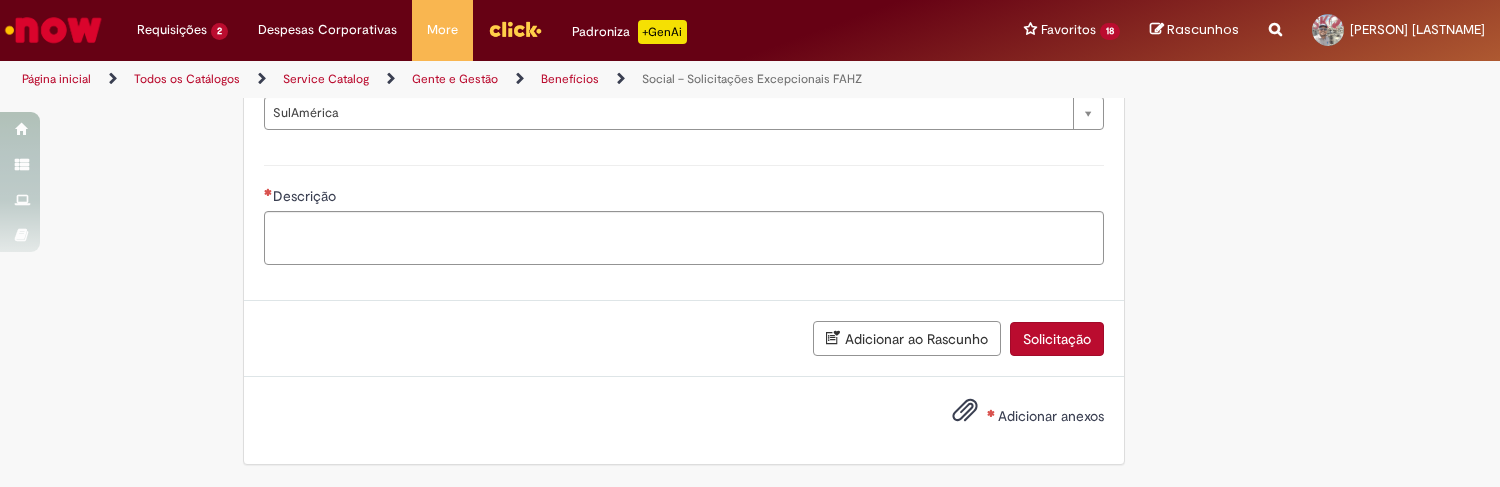 click on "Adicionar anexos" at bounding box center (1051, 417) 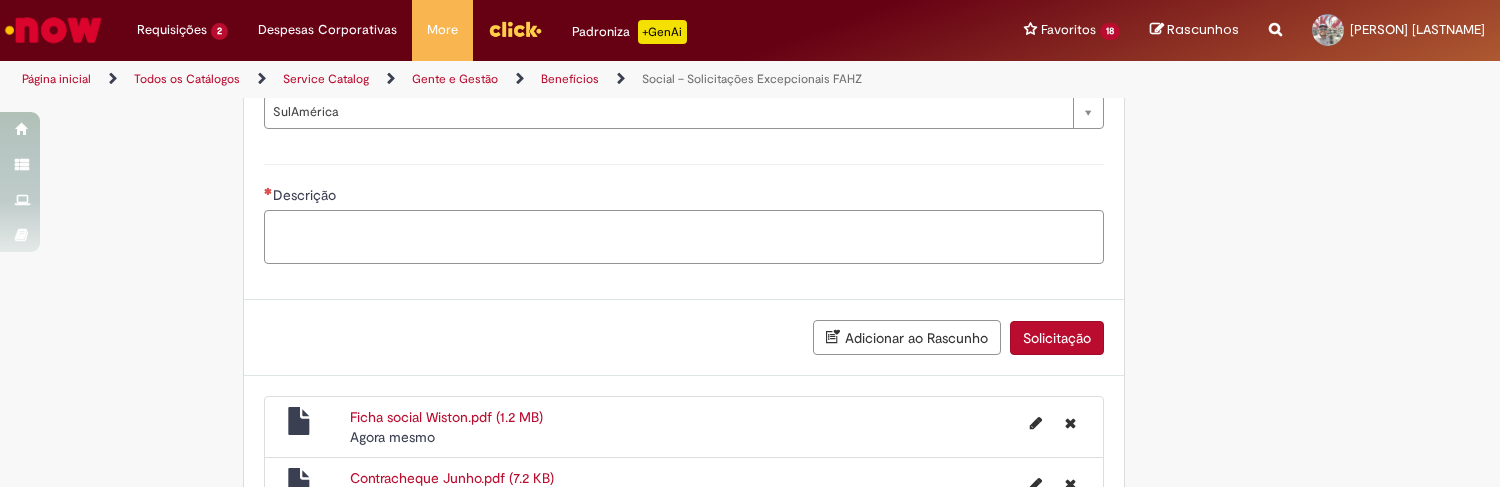 click on "Descrição" at bounding box center [684, 237] 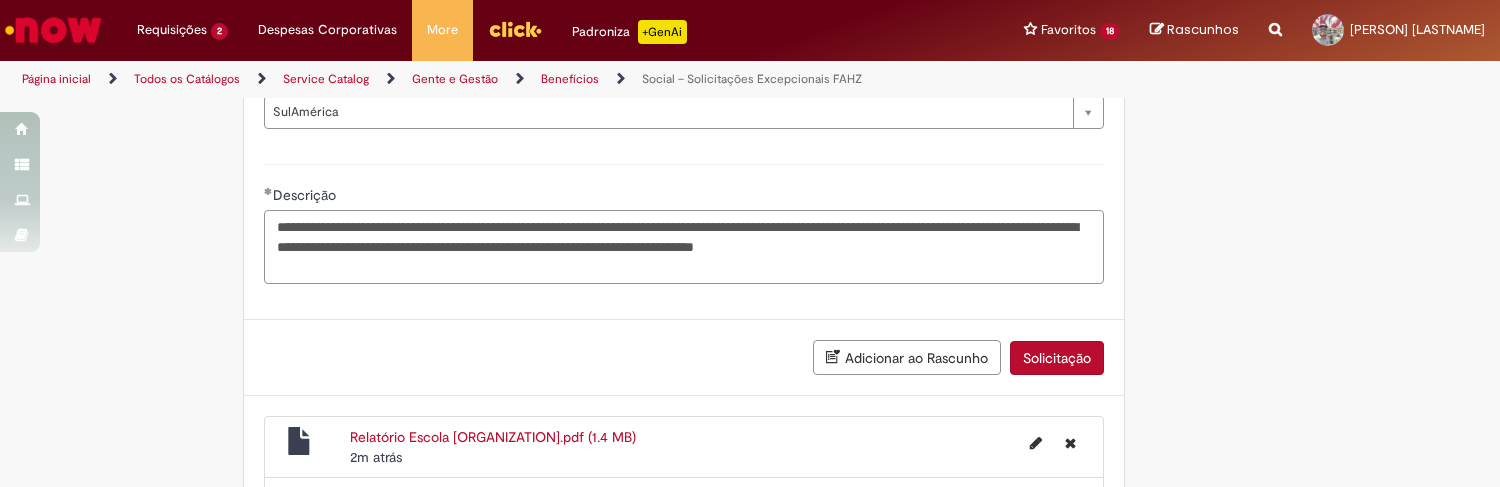click on "**********" at bounding box center (684, 247) 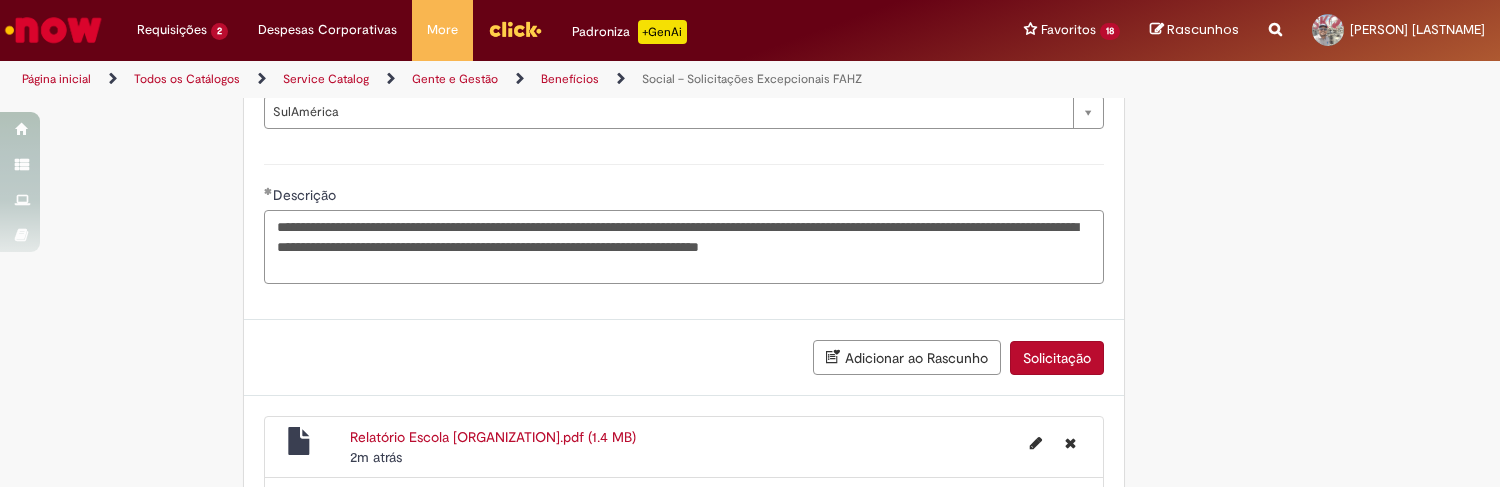 click on "**********" at bounding box center [684, 247] 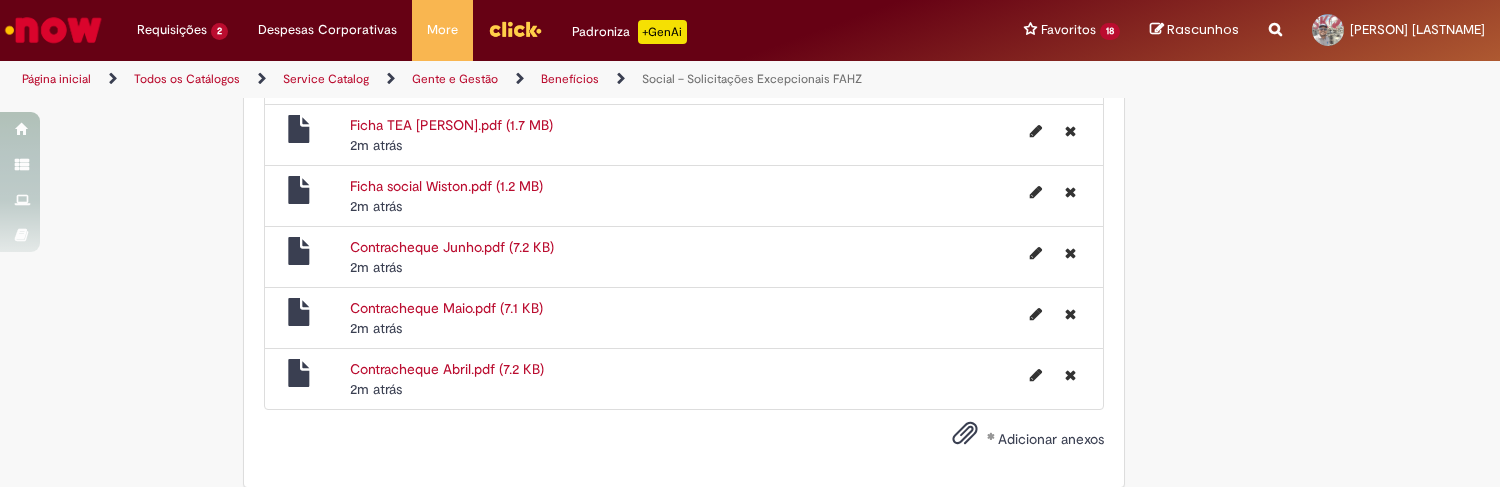 scroll, scrollTop: 1846, scrollLeft: 0, axis: vertical 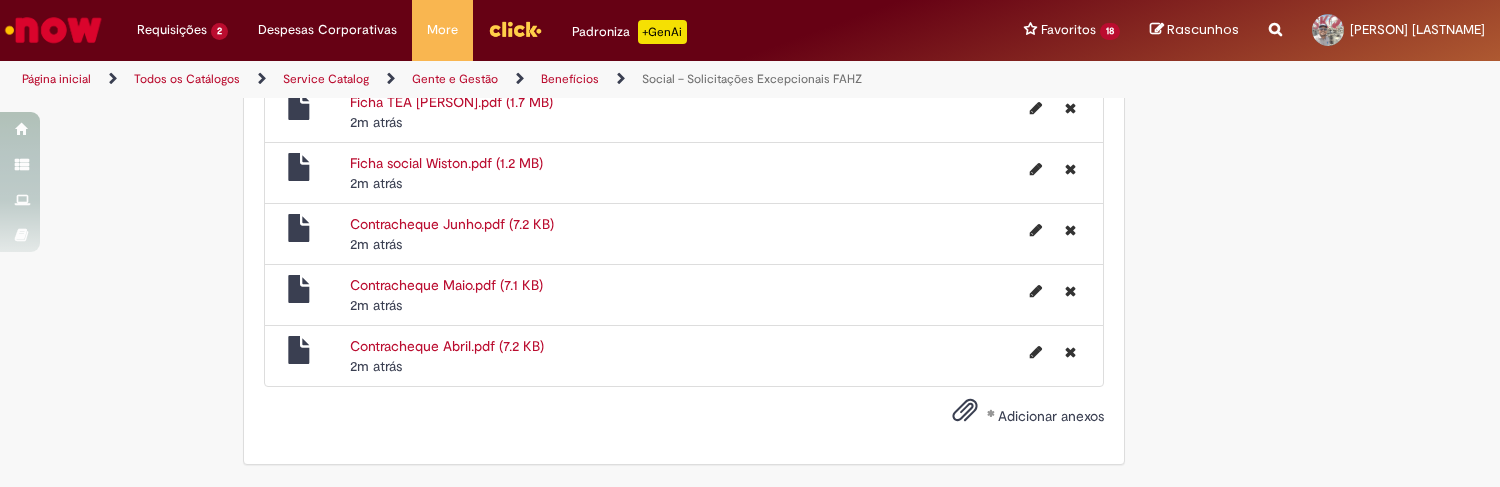 type on "**********" 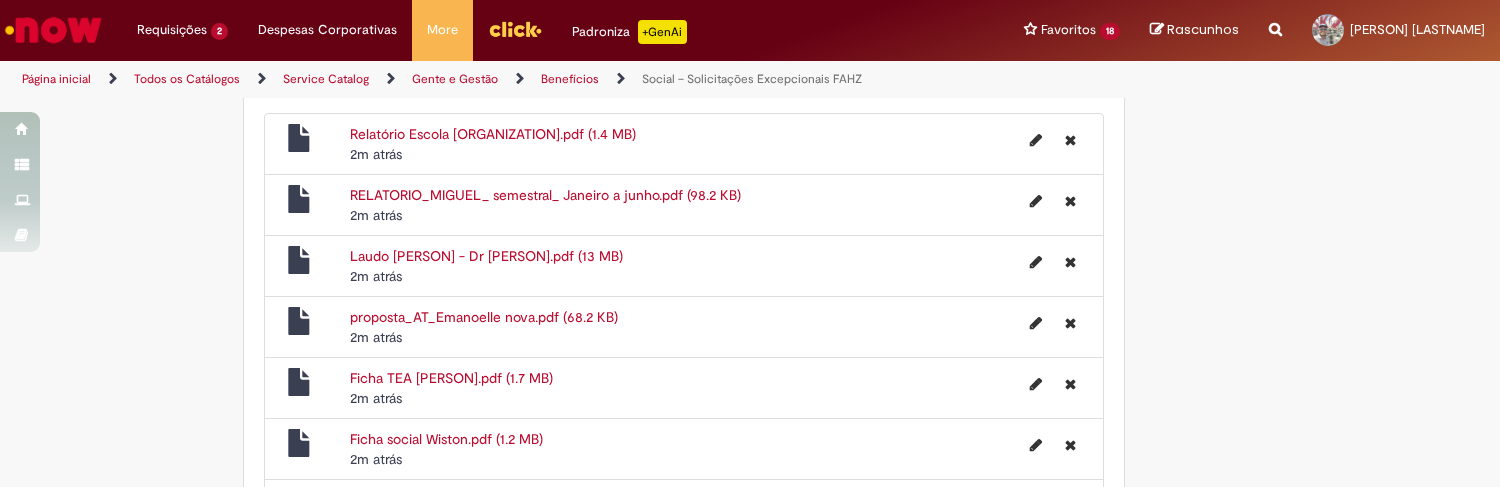 scroll, scrollTop: 1754, scrollLeft: 0, axis: vertical 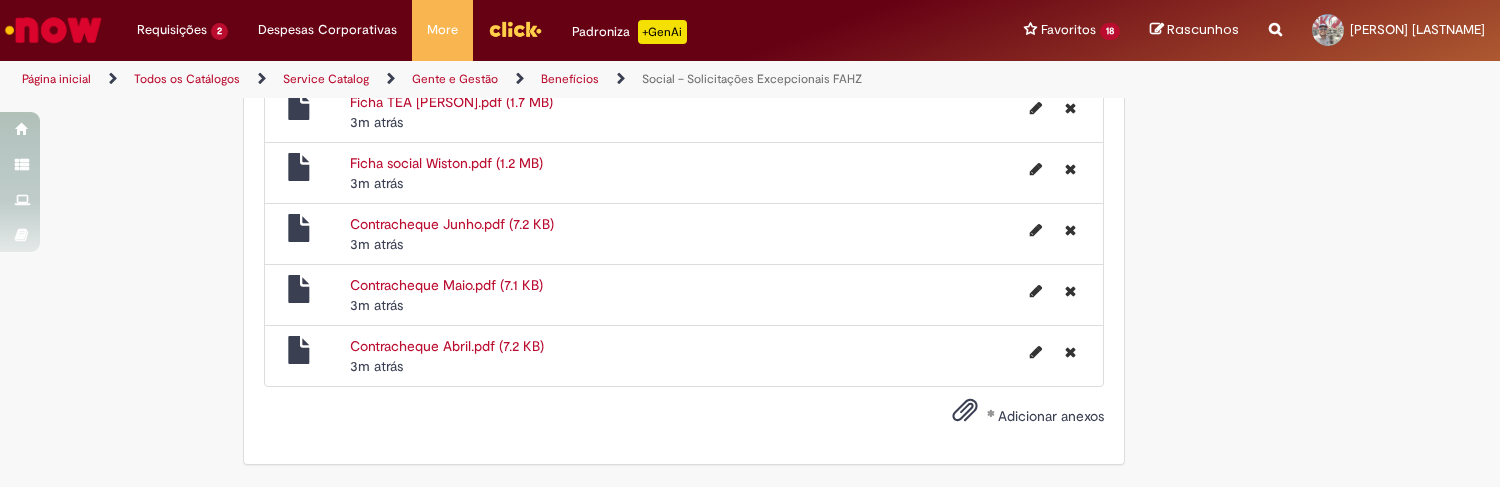 click on "Adicionar a Favoritos
Social – Solicitações Excepcionais FAHZ
Este chamado é destinado ao suporte em caráter excepcional da FAHZ.
Essa oferta de chamado é aplicável somente quando:
1.O assunto já tiver sido analisado pelo time de saúde da FAHZ através do chamado do Plano Médico
2.Tiver todos os anexos essenciais para análise, são eles: receita médica, relatório médico, exames e descrição detalhada da situação. Essas informações completas evitarão demora no processo.
IMPORTANTE : esse chamado NÃO é tratado pelo time de SAÚDE, para resolver qualquer situação com o plano médico é preciso abrir um chamado. Abaixo alguns links que podem ser úteis, caso você seja melhor para você.
Chamado Plano Médico – Problemas e dúvidas com plano médico
**" at bounding box center (750, -629) 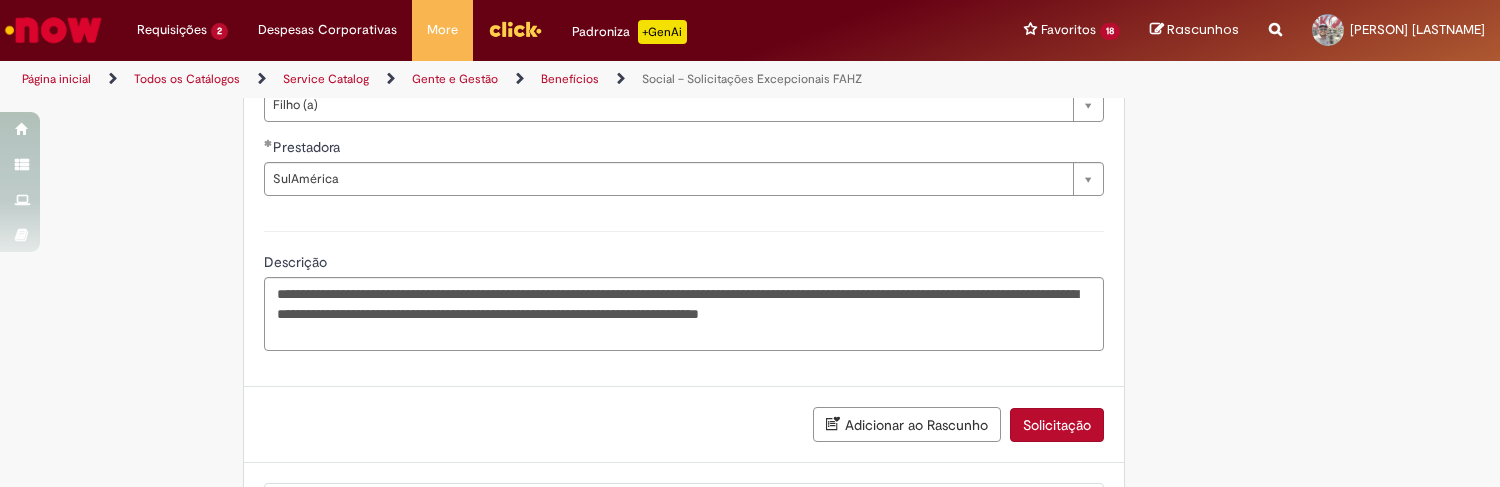 scroll, scrollTop: 1383, scrollLeft: 0, axis: vertical 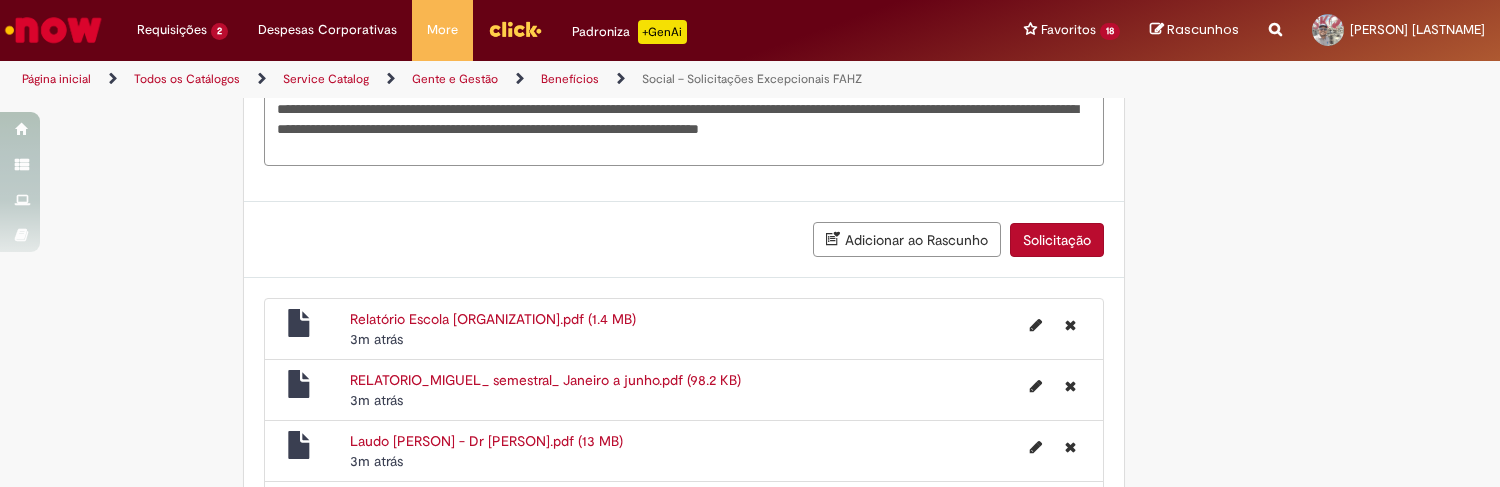 click on "Solicitação" at bounding box center (1057, 240) 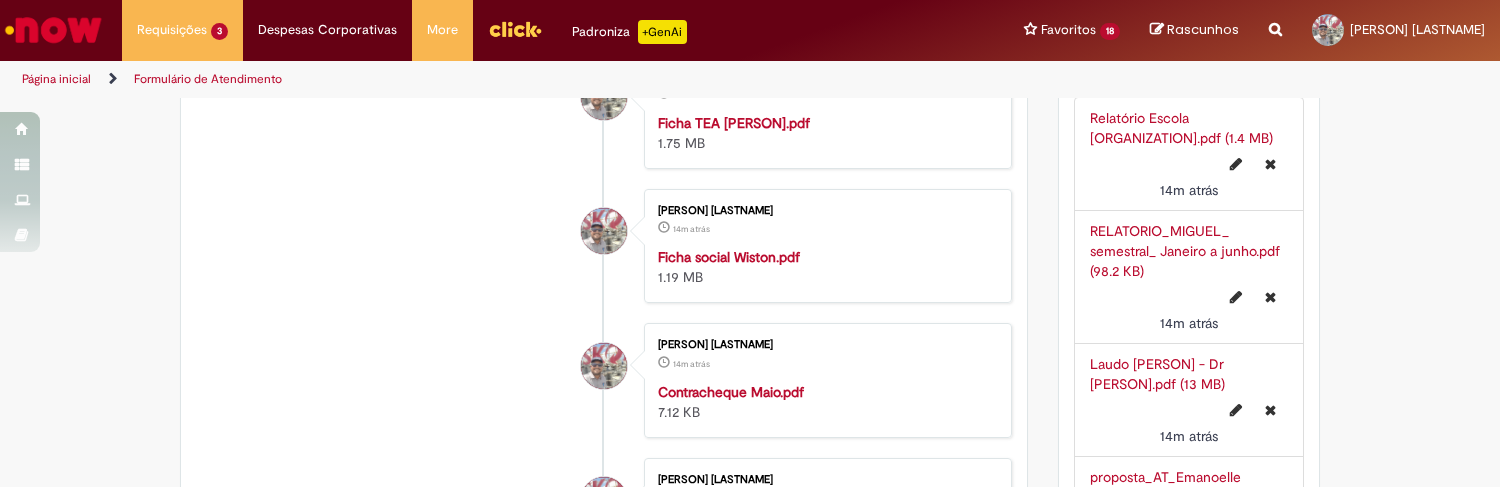 scroll, scrollTop: 925, scrollLeft: 0, axis: vertical 